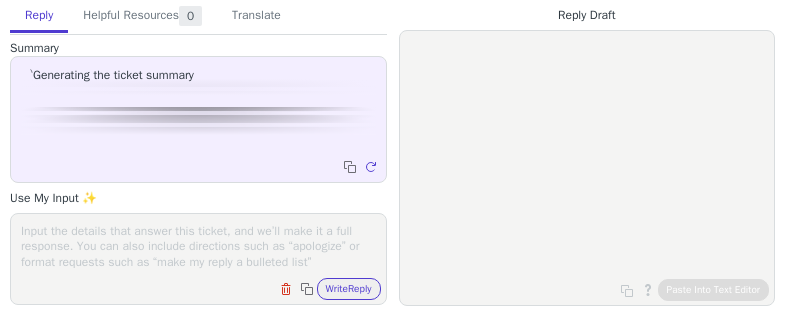scroll, scrollTop: 0, scrollLeft: 0, axis: both 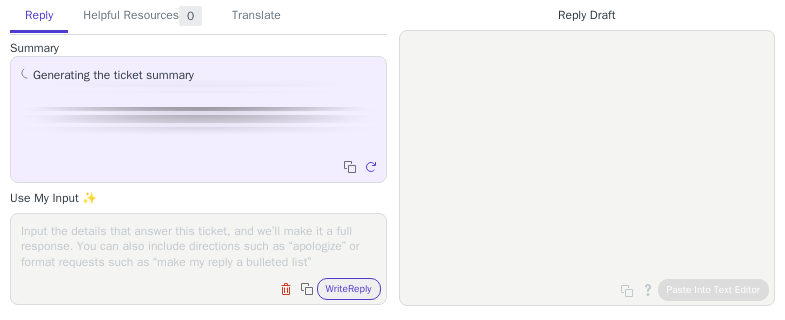 click at bounding box center (198, 246) 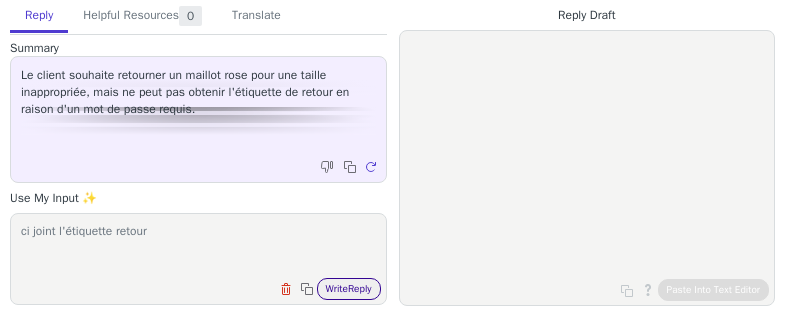 type on "ci joint l'étiquette retour" 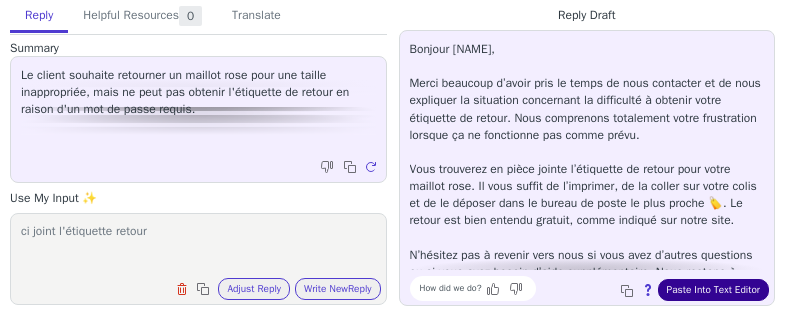 click on "Paste Into Text Editor" at bounding box center (713, 290) 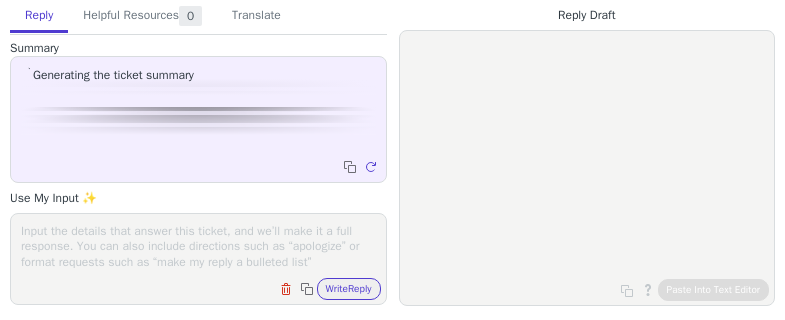 scroll, scrollTop: 0, scrollLeft: 0, axis: both 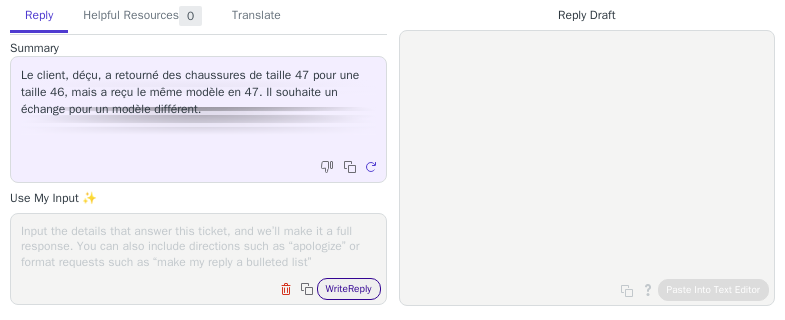 click on "Write  Reply" at bounding box center [349, 289] 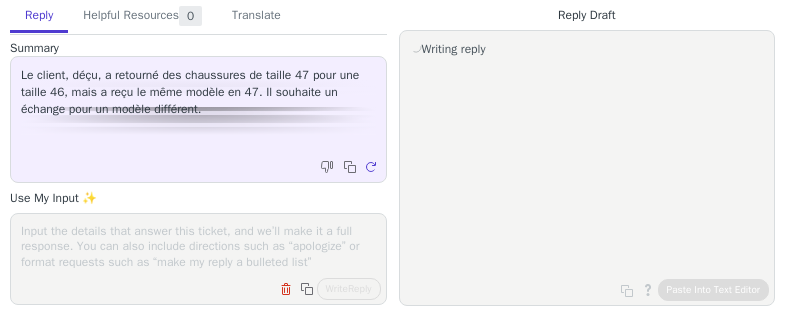 click at bounding box center [198, 246] 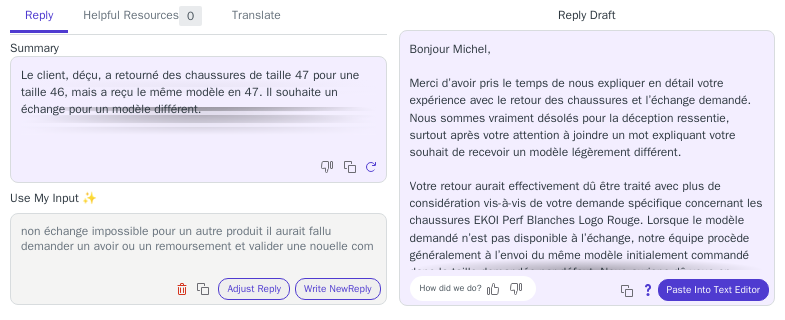 scroll, scrollTop: 1, scrollLeft: 0, axis: vertical 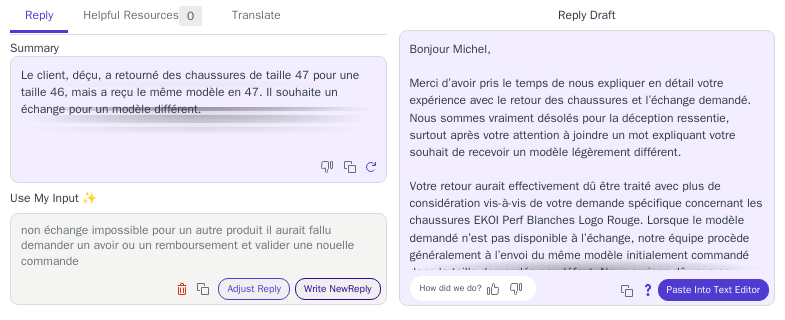 type on "non échange impossible pour un autre produit il aurait fallu demander un avoir ou un remboursement et valider une nouelle commande" 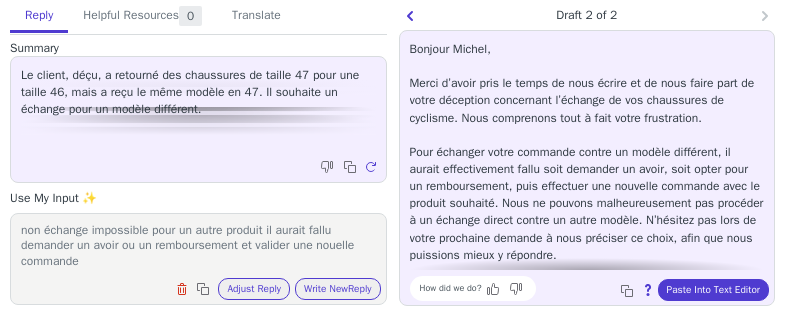 click on "How did we do?   Copy to clipboard About this reply Paste Into Text Editor" at bounding box center (597, 288) 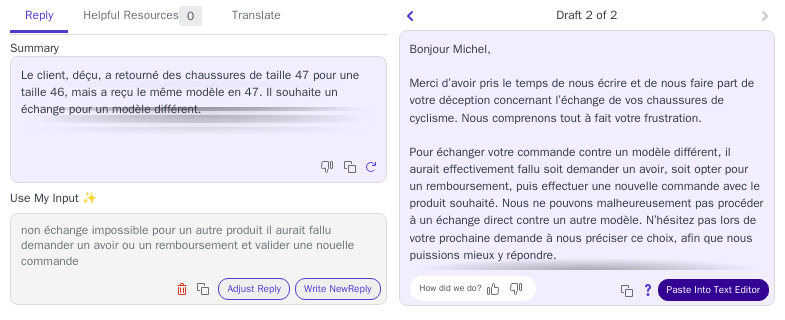 click on "Paste Into Text Editor" at bounding box center (713, 290) 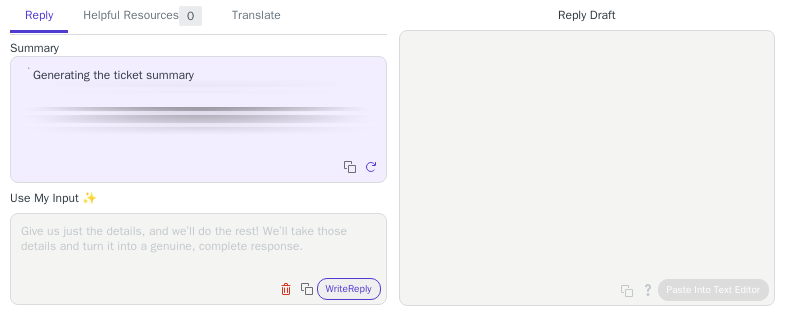 scroll, scrollTop: 0, scrollLeft: 0, axis: both 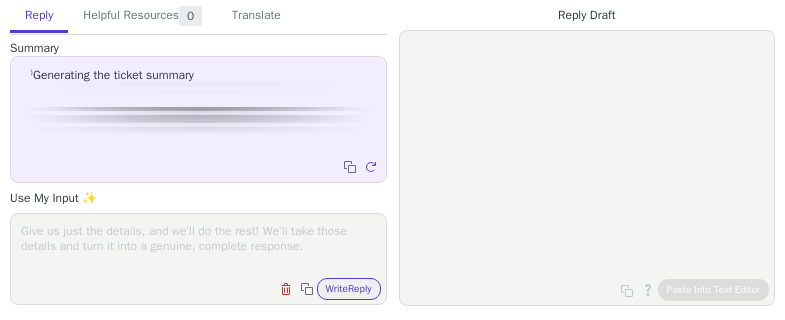click at bounding box center (198, 246) 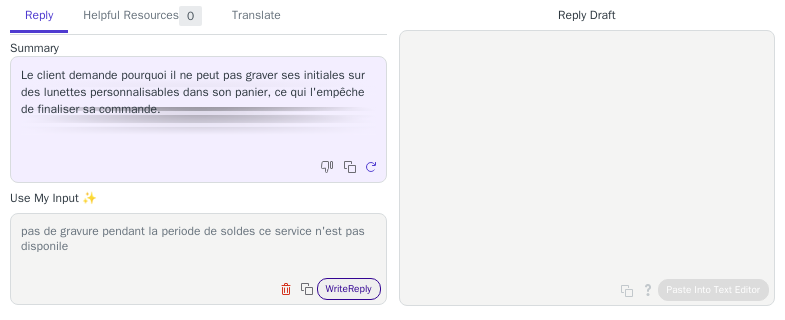 type on "pas de gravure pendant la periode de soldes ce service n'est pas disponile" 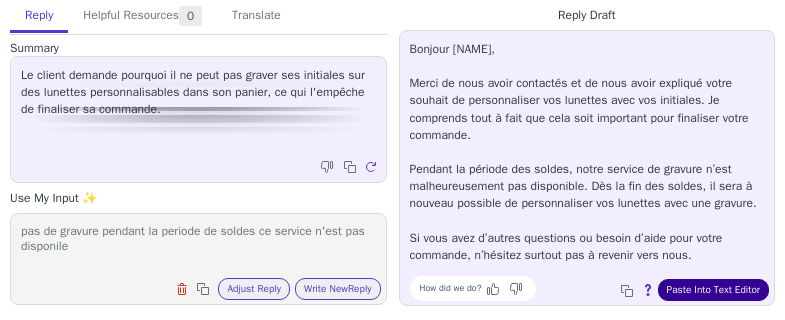 click on "Paste Into Text Editor" at bounding box center [713, 290] 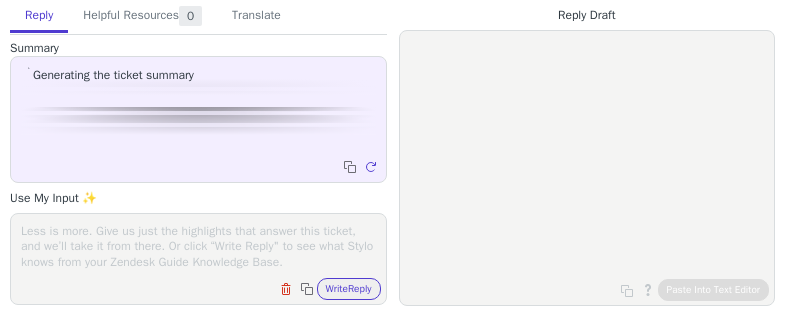 scroll, scrollTop: 0, scrollLeft: 0, axis: both 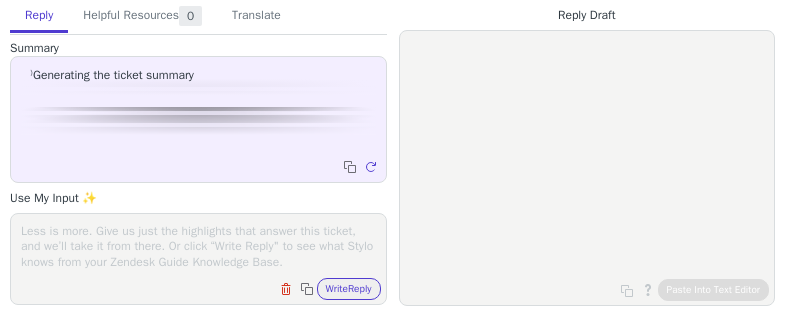click at bounding box center (198, 246) 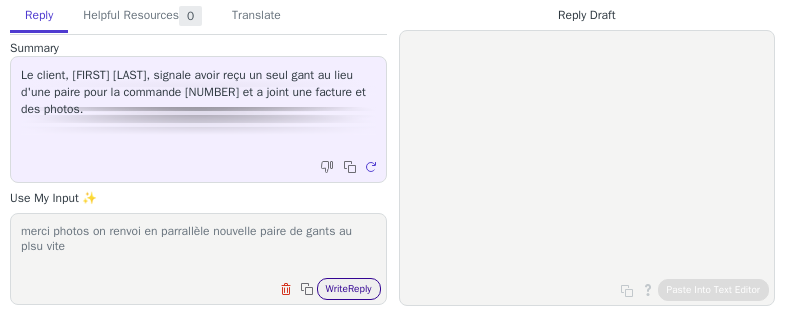 type on "merci photos on renvoi en parrallèle nouvelle paire de gants au plsu vite" 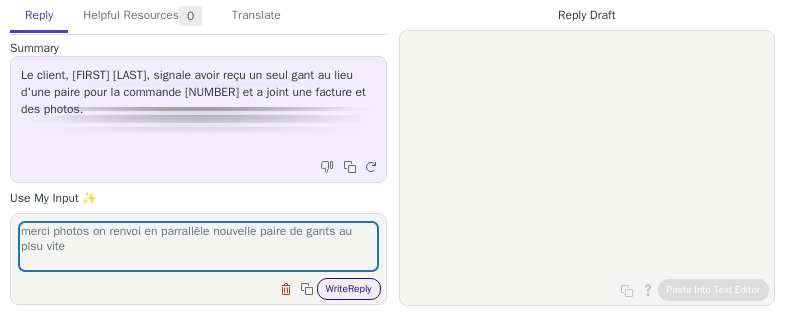 click on "Write  Reply" at bounding box center [349, 289] 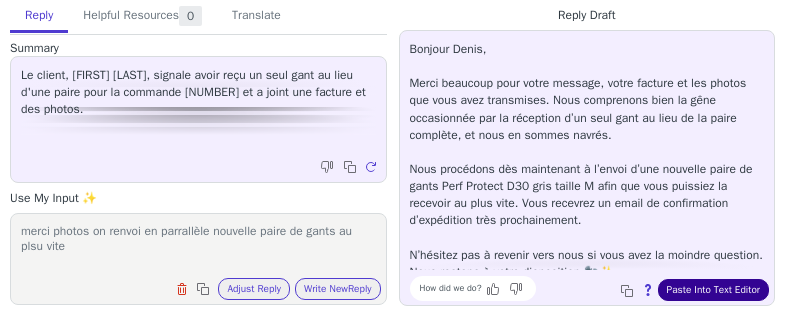 click on "Paste Into Text Editor" at bounding box center (713, 290) 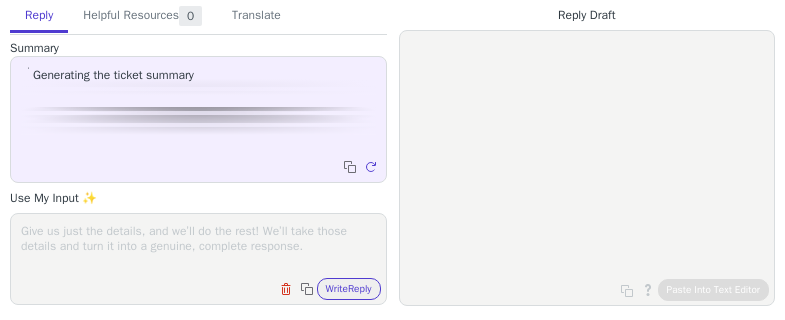 scroll, scrollTop: 0, scrollLeft: 0, axis: both 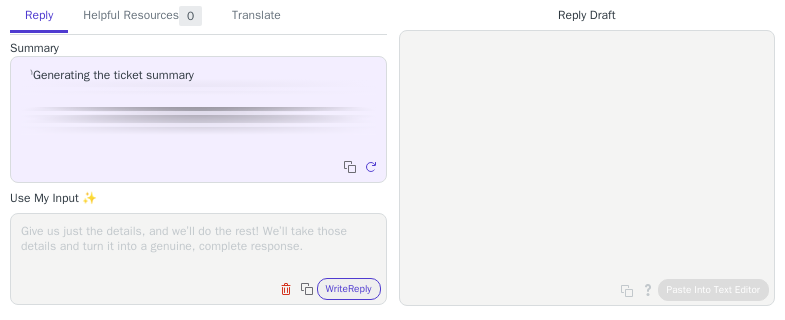 click at bounding box center (198, 246) 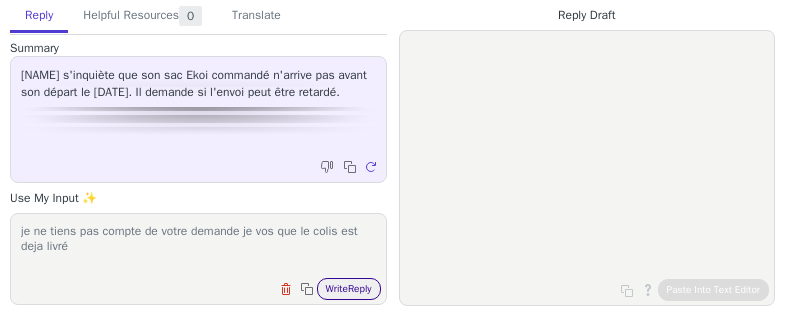 type on "je ne tiens pas compte de votre demande je vos que le colis est deja livré" 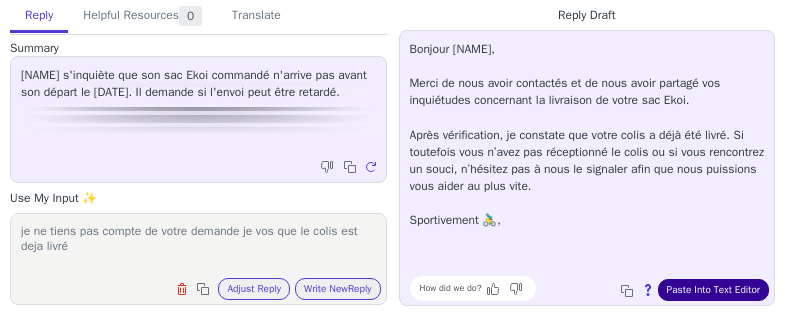 click on "Paste Into Text Editor" at bounding box center (713, 290) 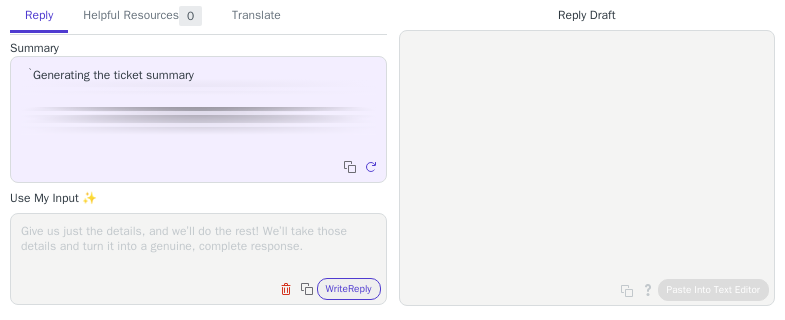 scroll, scrollTop: 0, scrollLeft: 0, axis: both 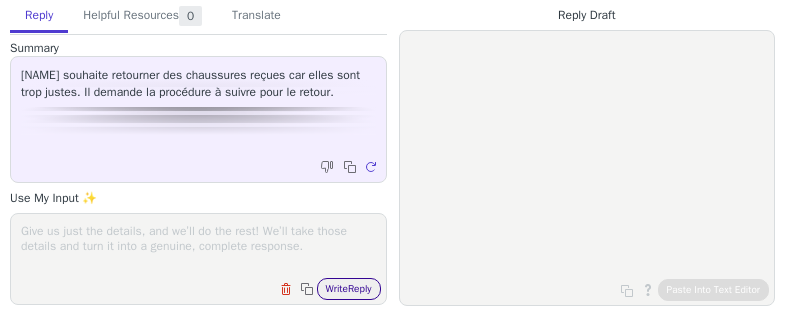 click on "Write  Reply" at bounding box center (349, 289) 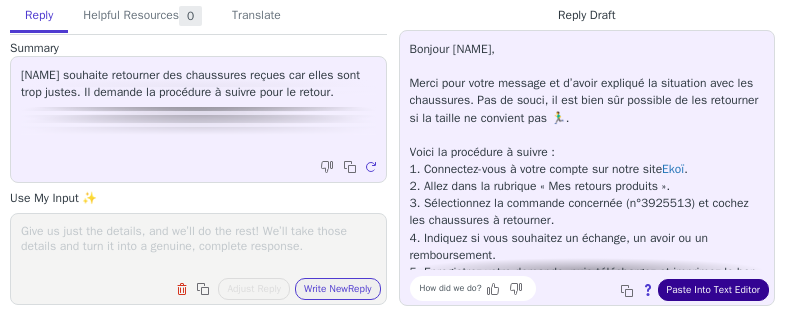 click on "Paste Into Text Editor" at bounding box center (713, 290) 